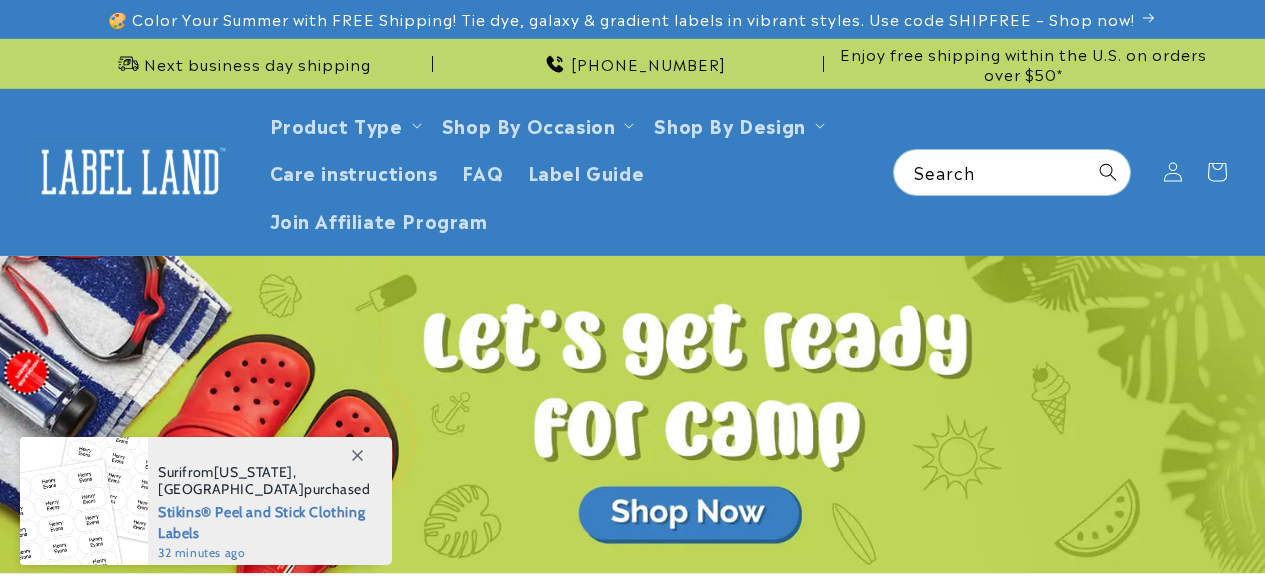 scroll, scrollTop: 0, scrollLeft: 0, axis: both 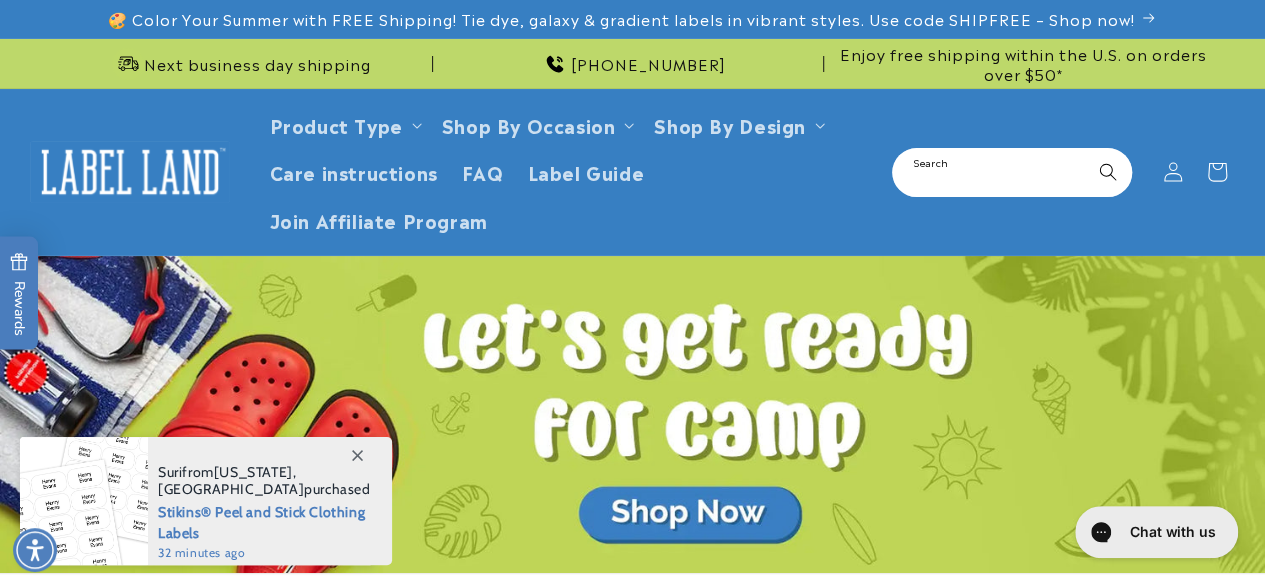 click on "Search" at bounding box center (1012, 172) 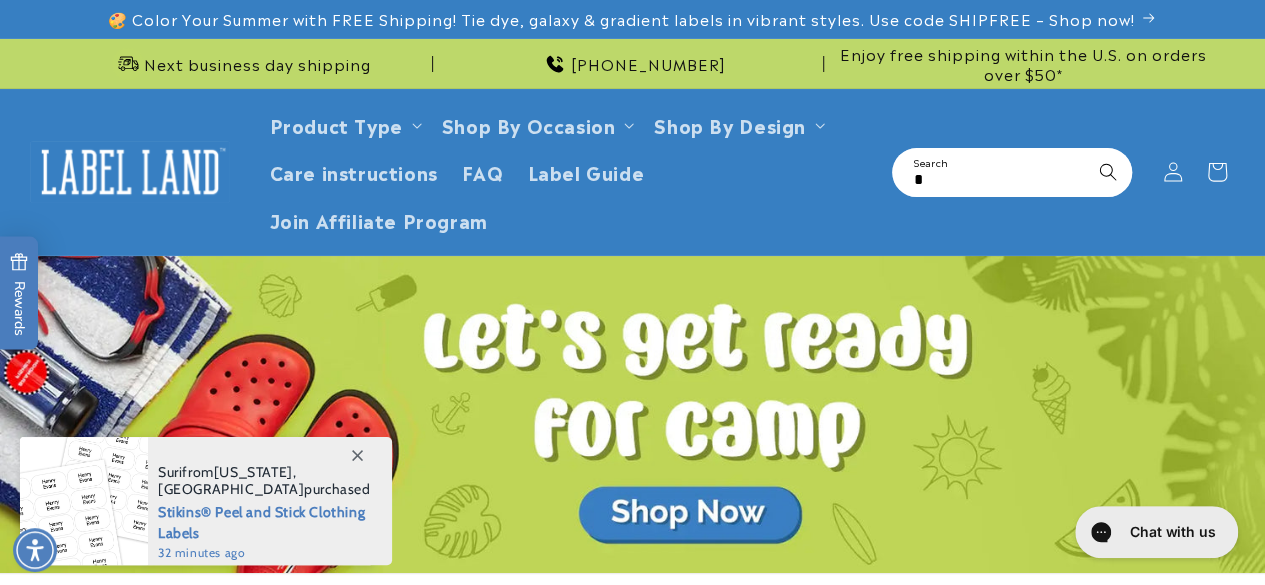 click on "*" at bounding box center (1012, 172) 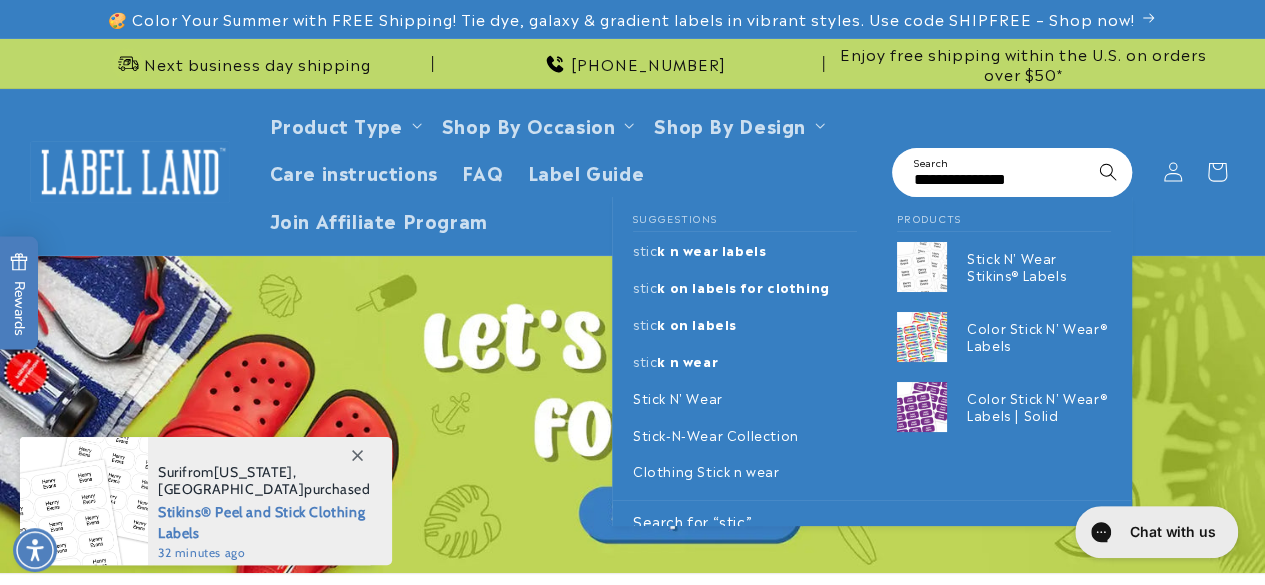 type on "**********" 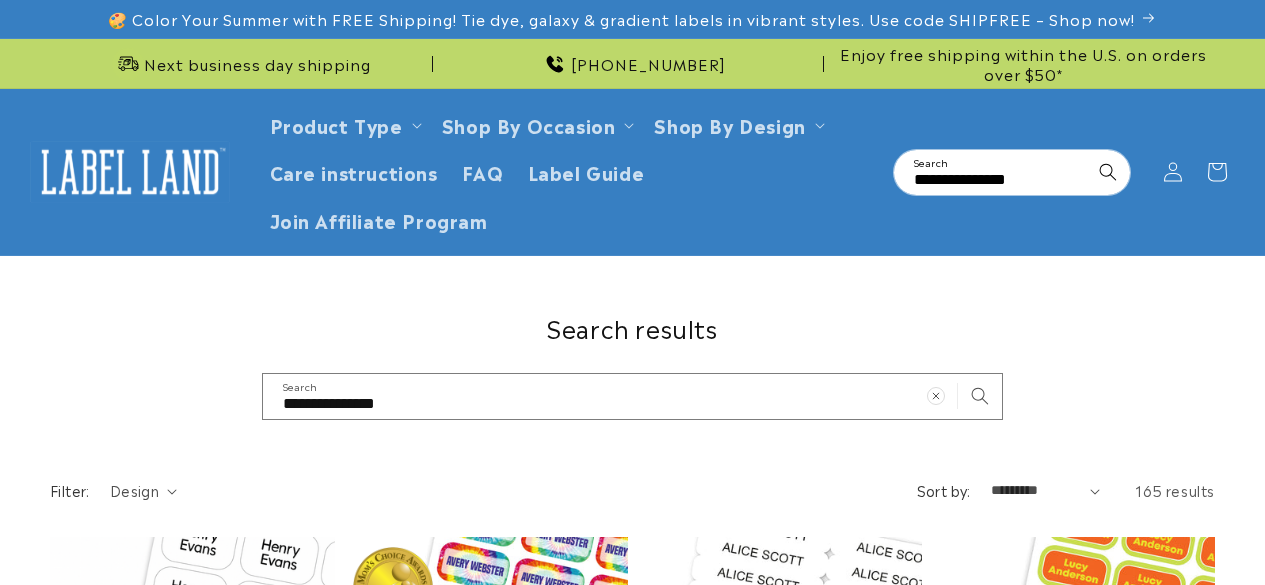 scroll, scrollTop: 0, scrollLeft: 0, axis: both 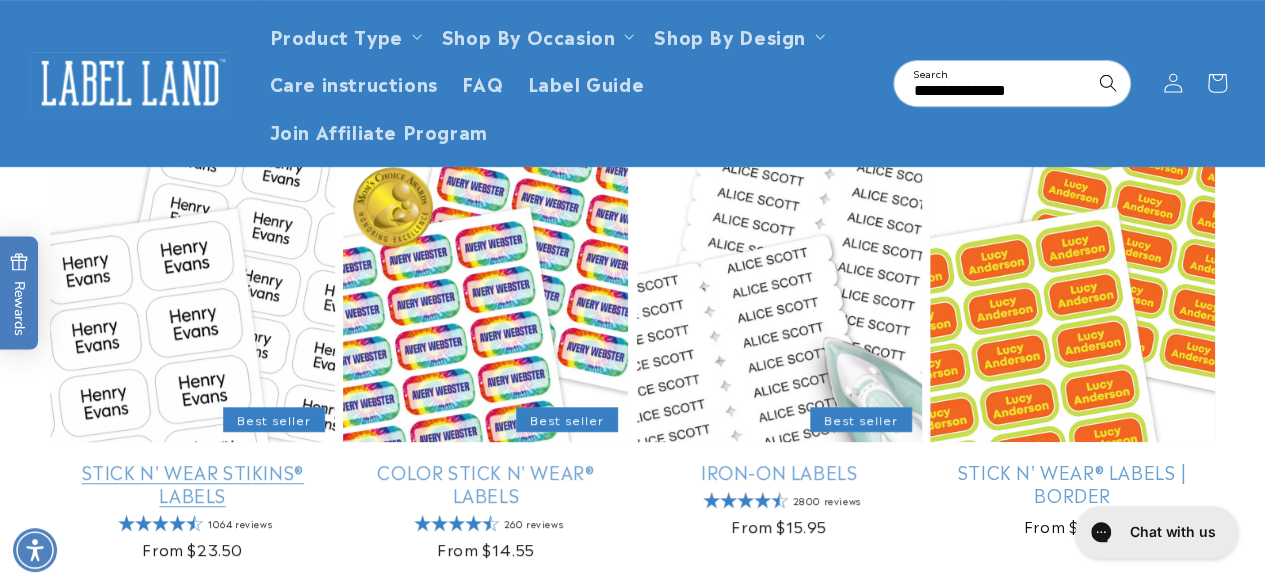 click on "Stick N' Wear Stikins® Labels" at bounding box center [192, 483] 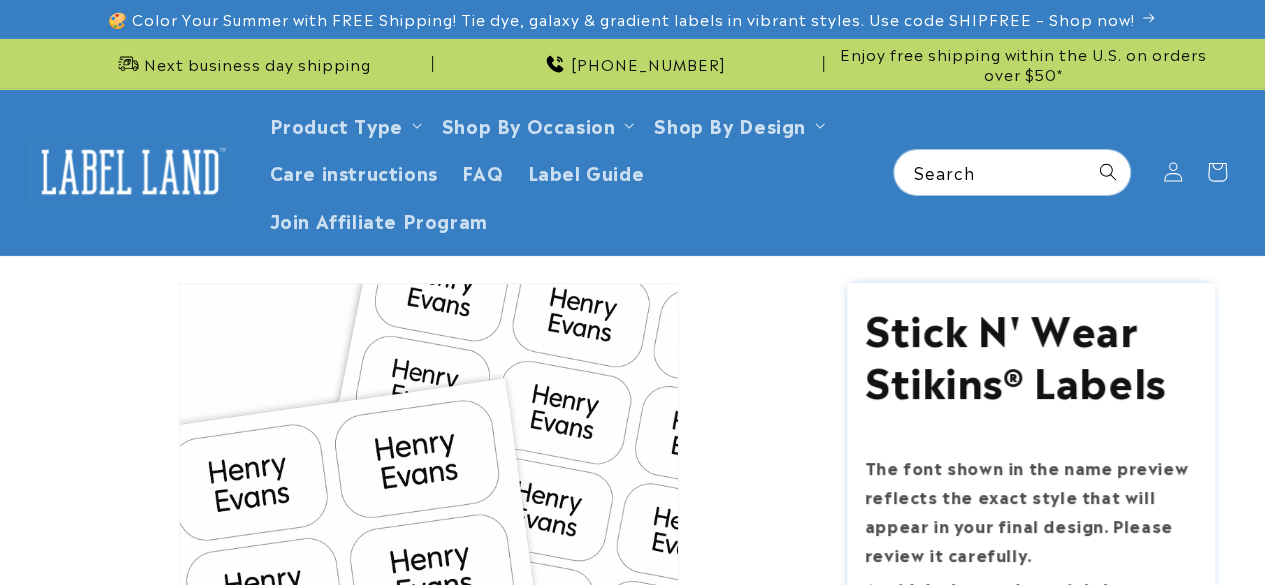 scroll, scrollTop: 5, scrollLeft: 0, axis: vertical 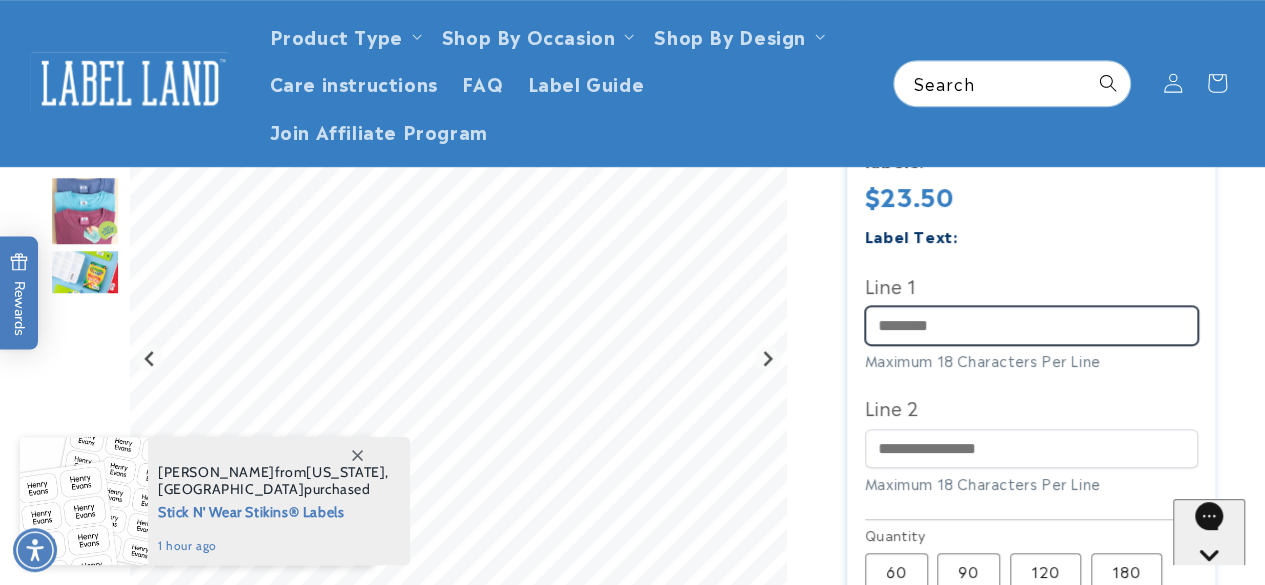 click on "Line 1" at bounding box center [1031, 325] 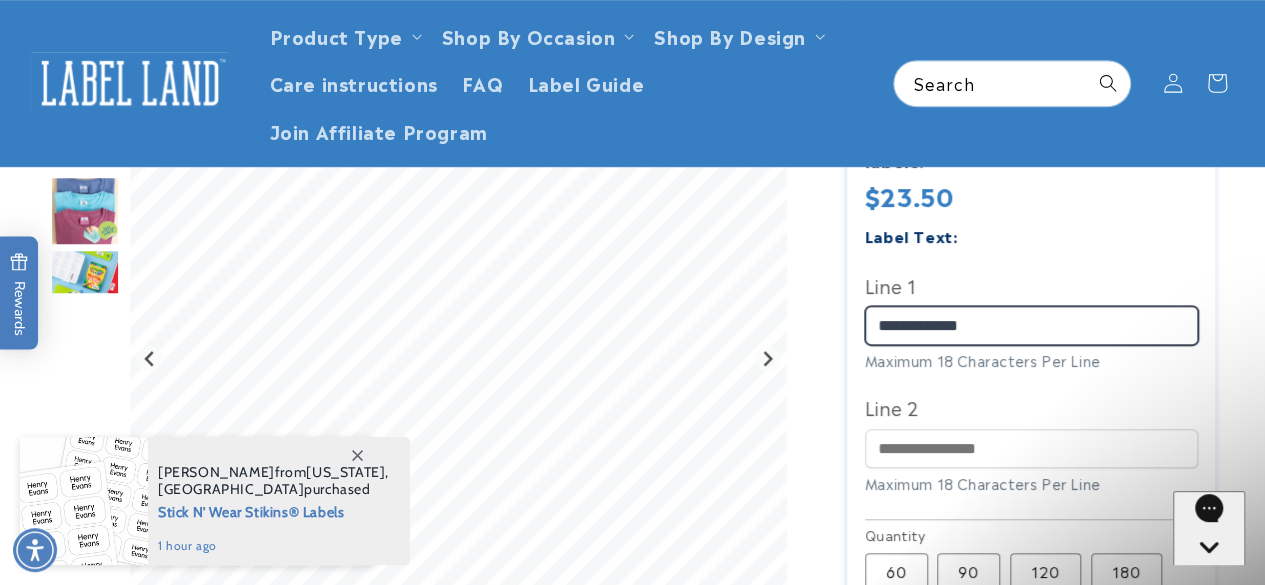 scroll, scrollTop: 0, scrollLeft: 0, axis: both 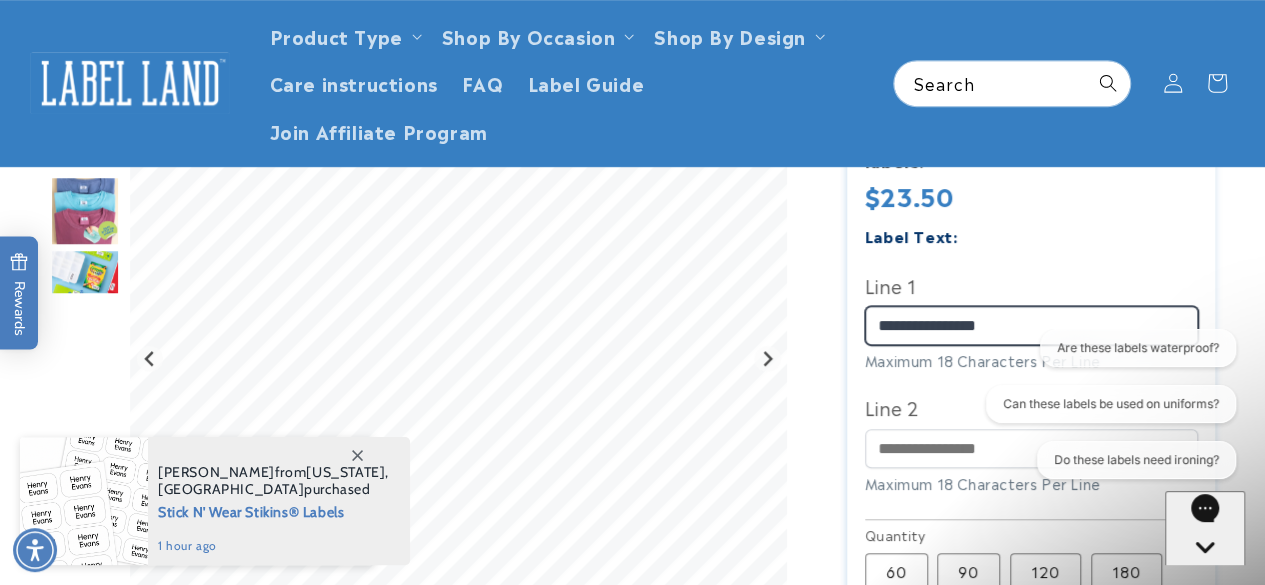 type on "**********" 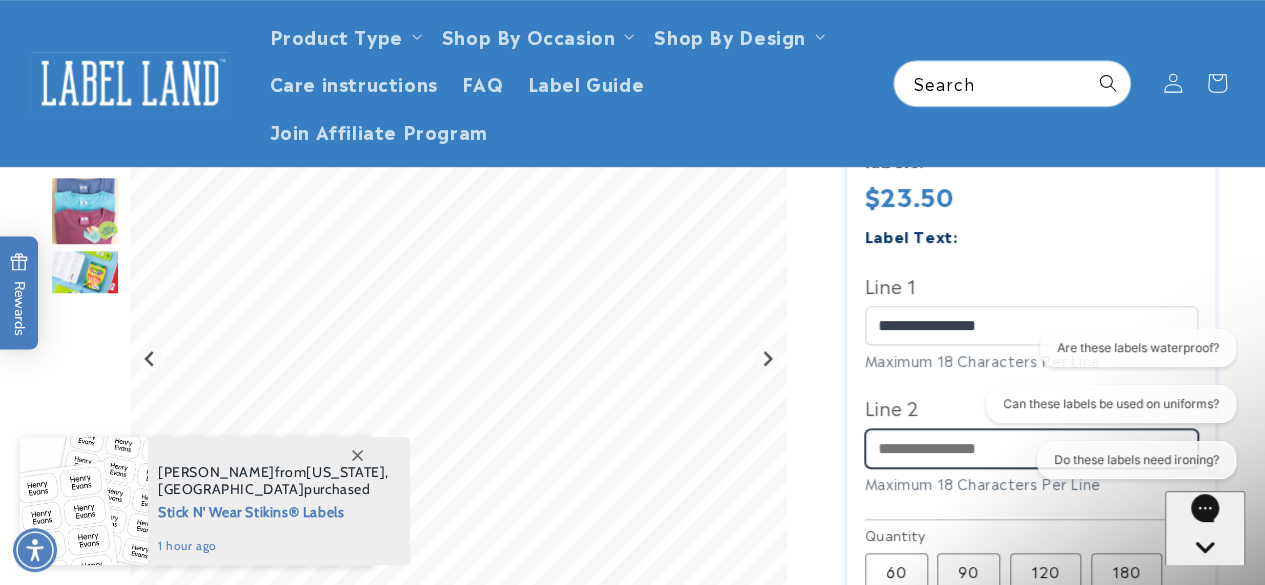 click on "Line 2" at bounding box center (1031, 448) 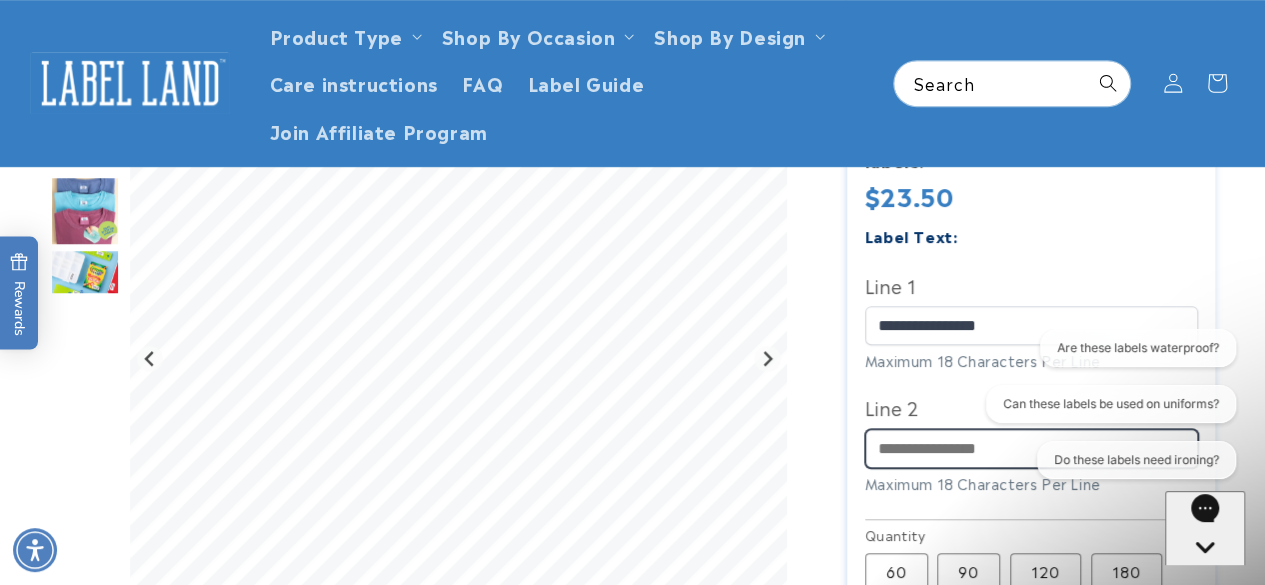 type on "**********" 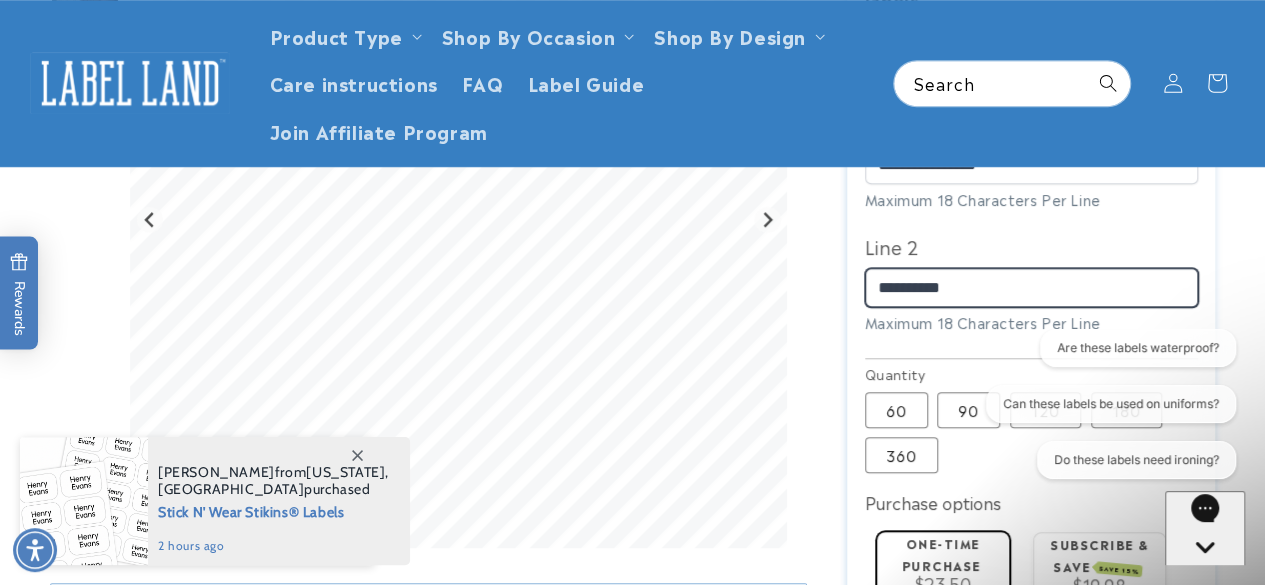scroll, scrollTop: 615, scrollLeft: 0, axis: vertical 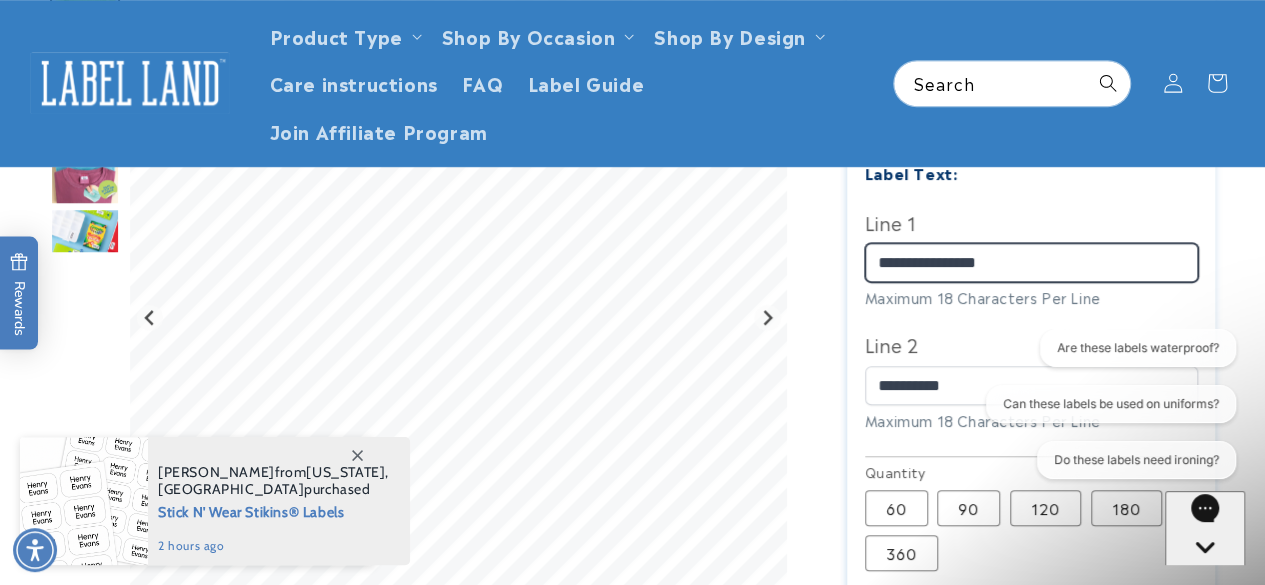 click on "**********" at bounding box center [1031, 262] 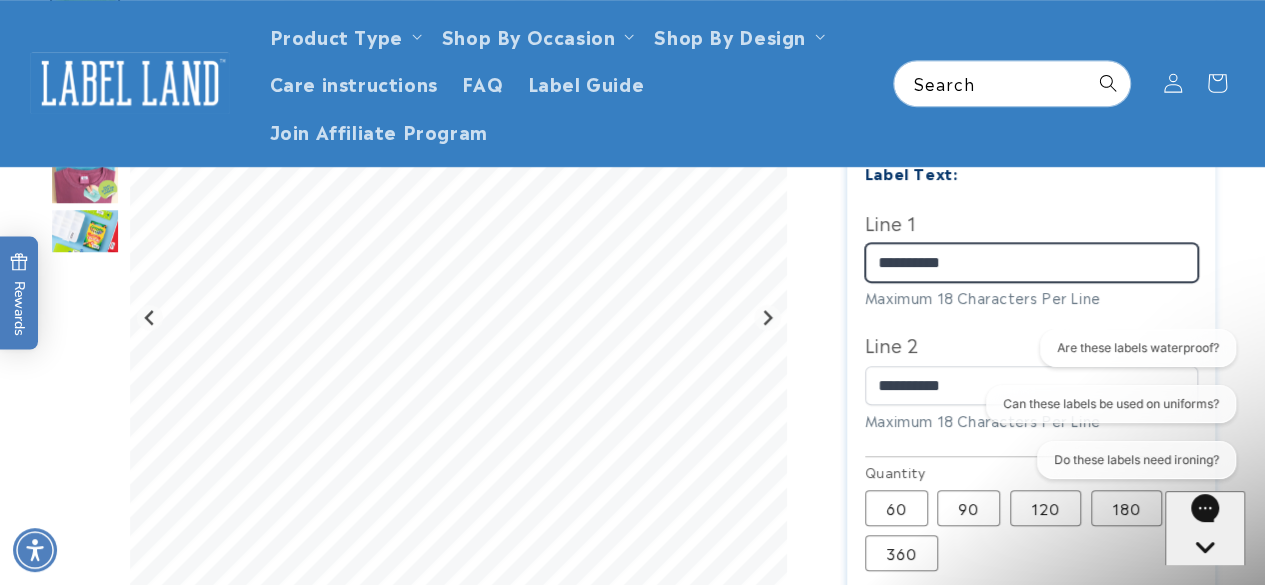 type on "**********" 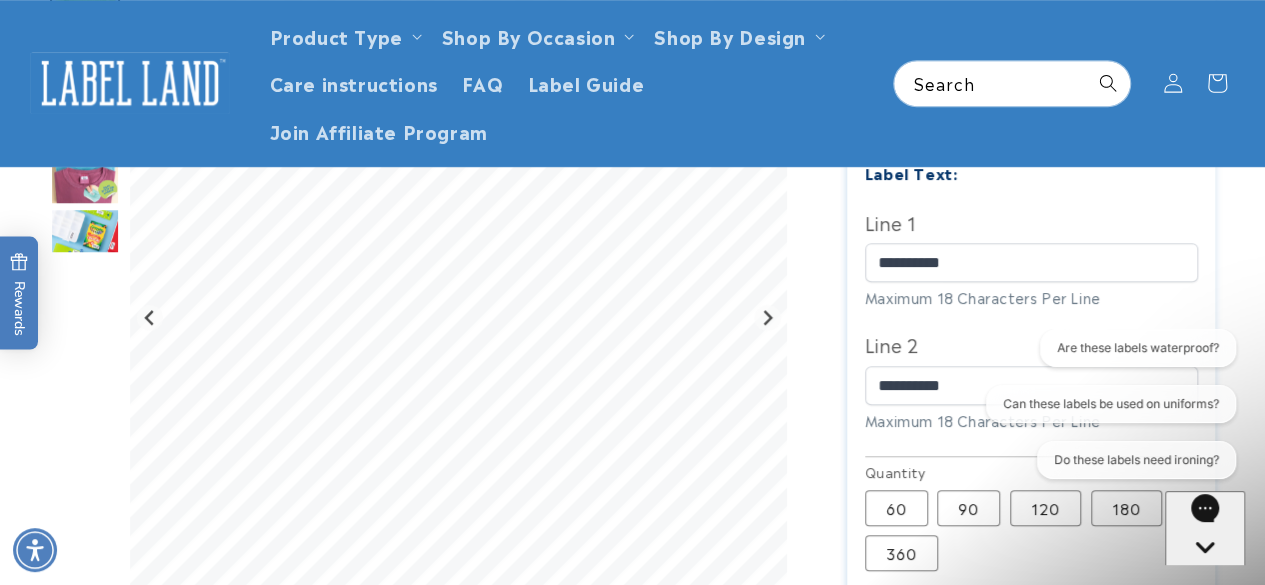 click on "Are these labels waterproof? Can these labels be used on uniforms? Do these labels need ironing?" at bounding box center [1106, 408] 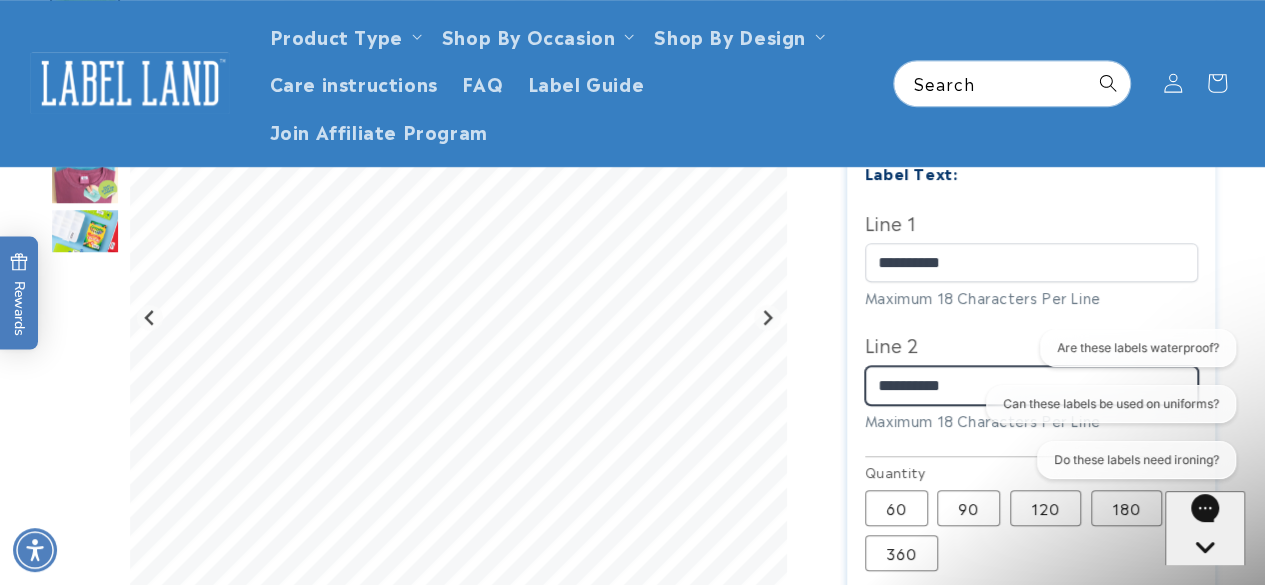 click on "**********" at bounding box center (1031, 385) 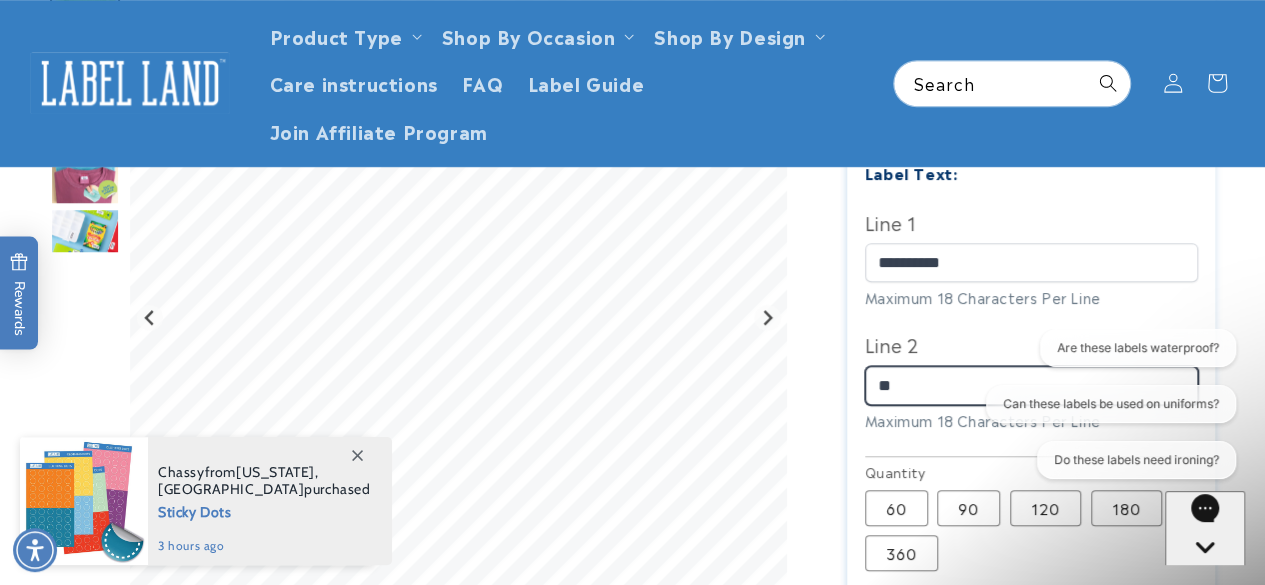 type on "*" 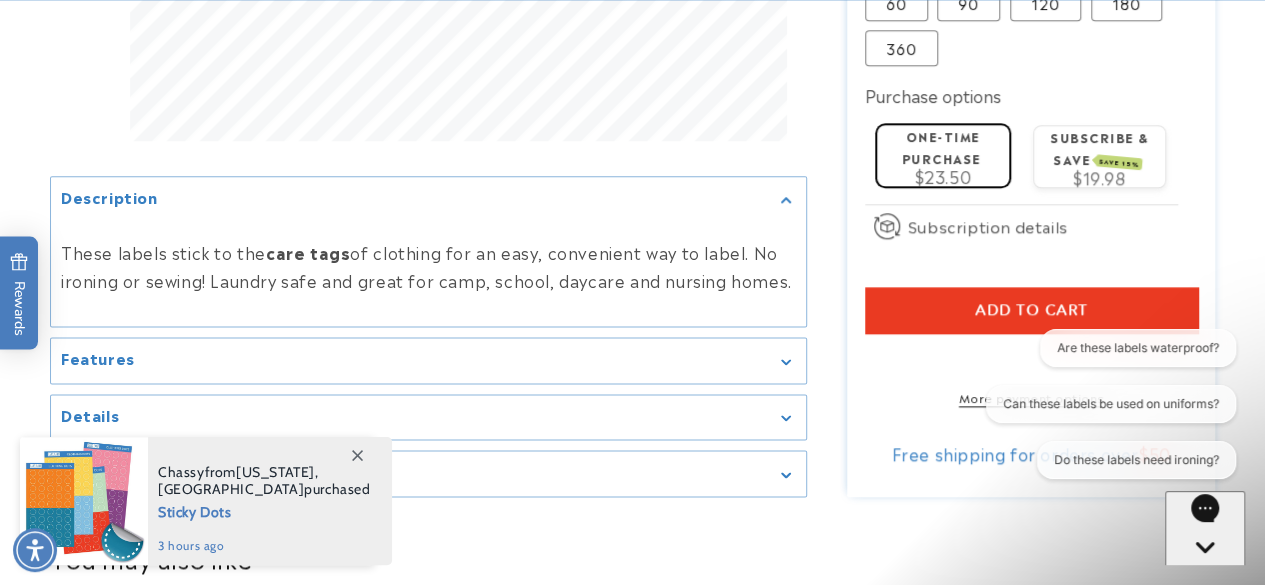 scroll, scrollTop: 1120, scrollLeft: 0, axis: vertical 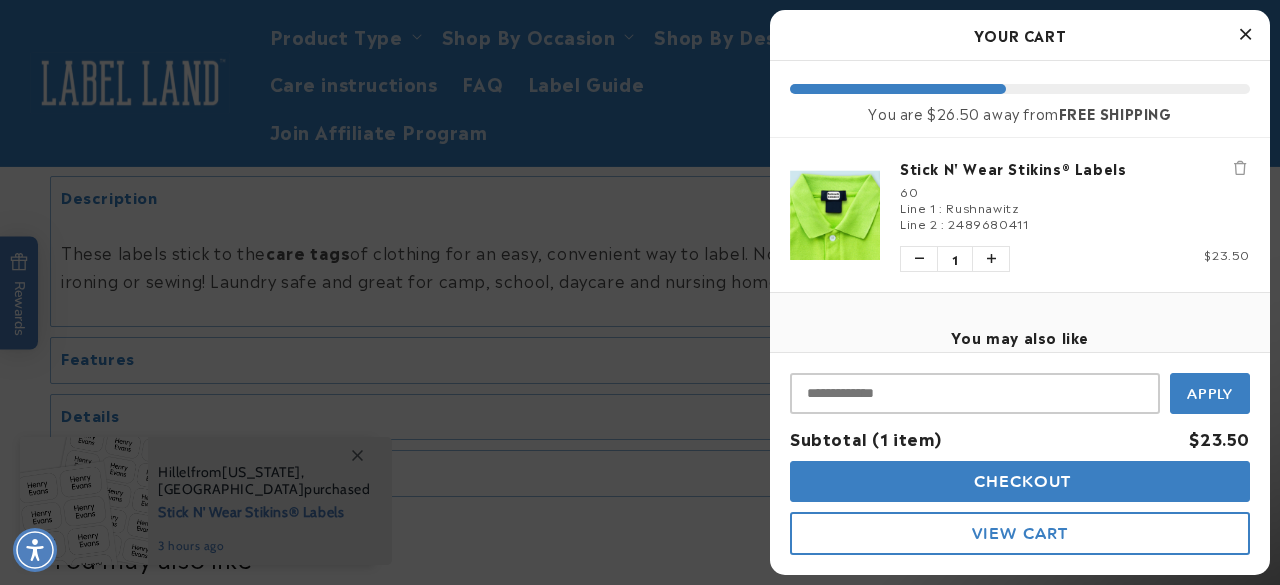 click at bounding box center [640, 292] 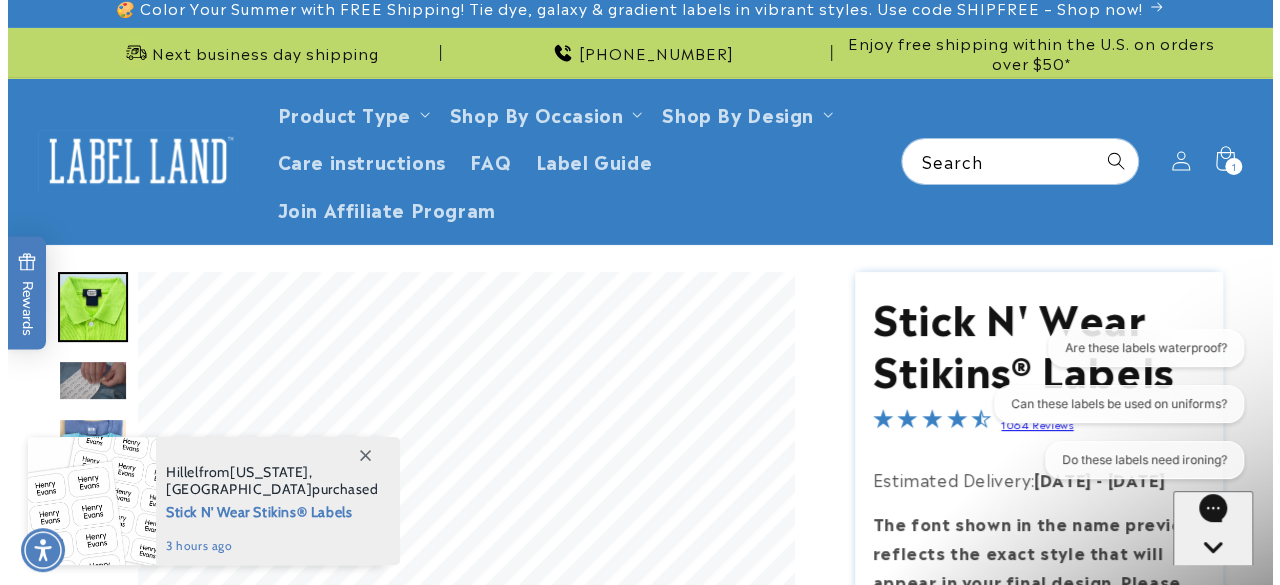 scroll, scrollTop: 0, scrollLeft: 0, axis: both 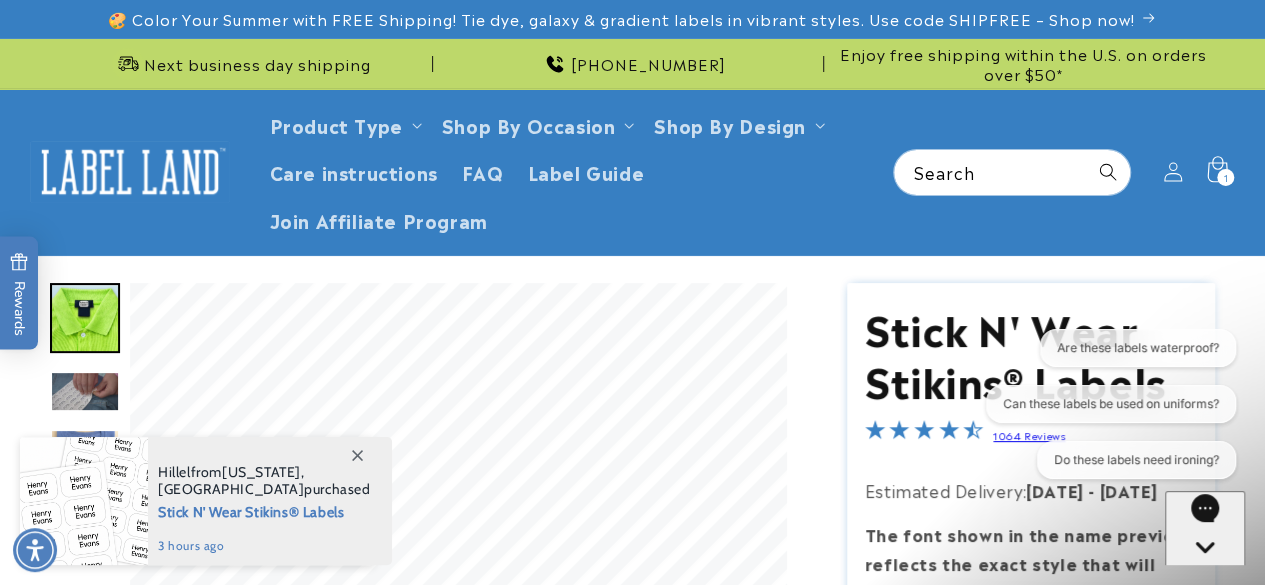 click 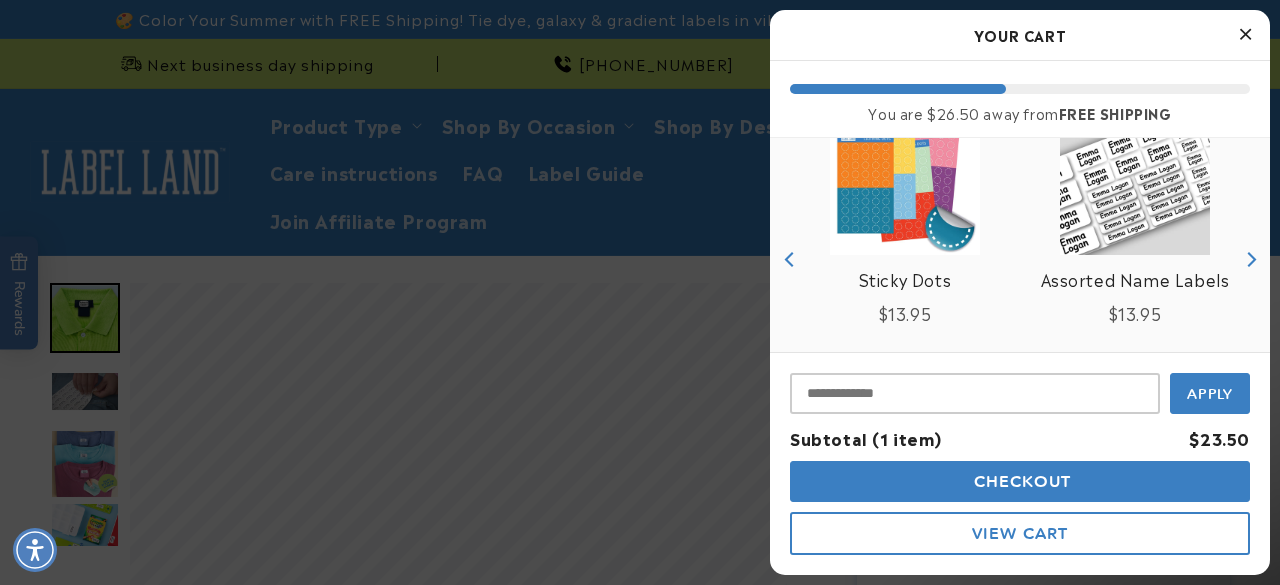 scroll, scrollTop: 375, scrollLeft: 0, axis: vertical 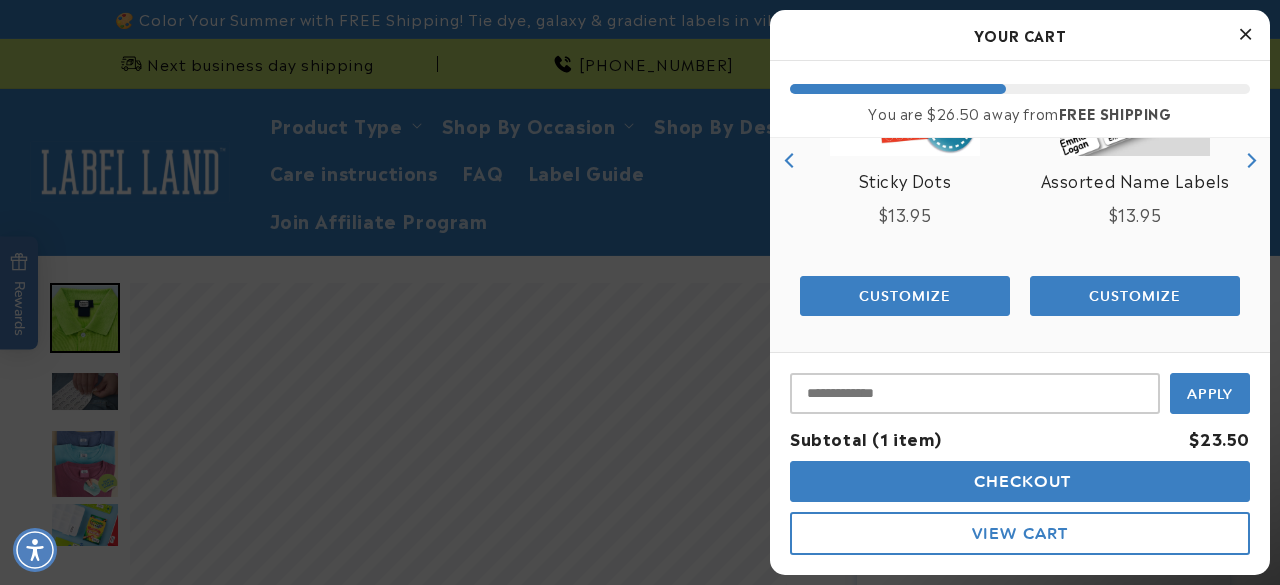 click on "Checkout" at bounding box center (1020, 481) 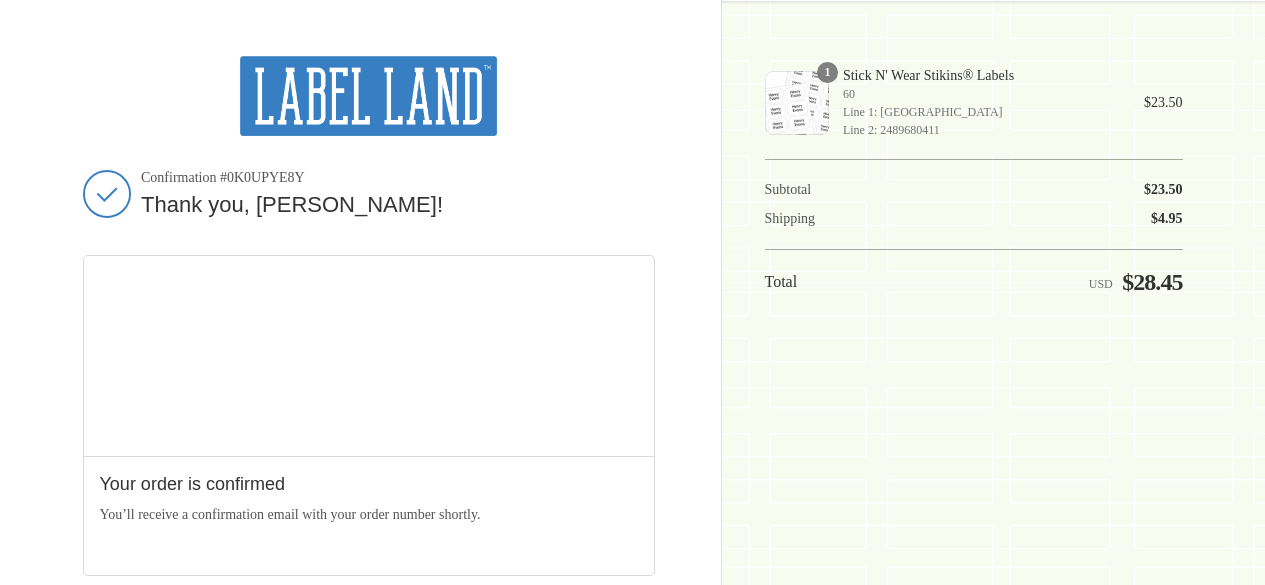 scroll, scrollTop: 0, scrollLeft: 0, axis: both 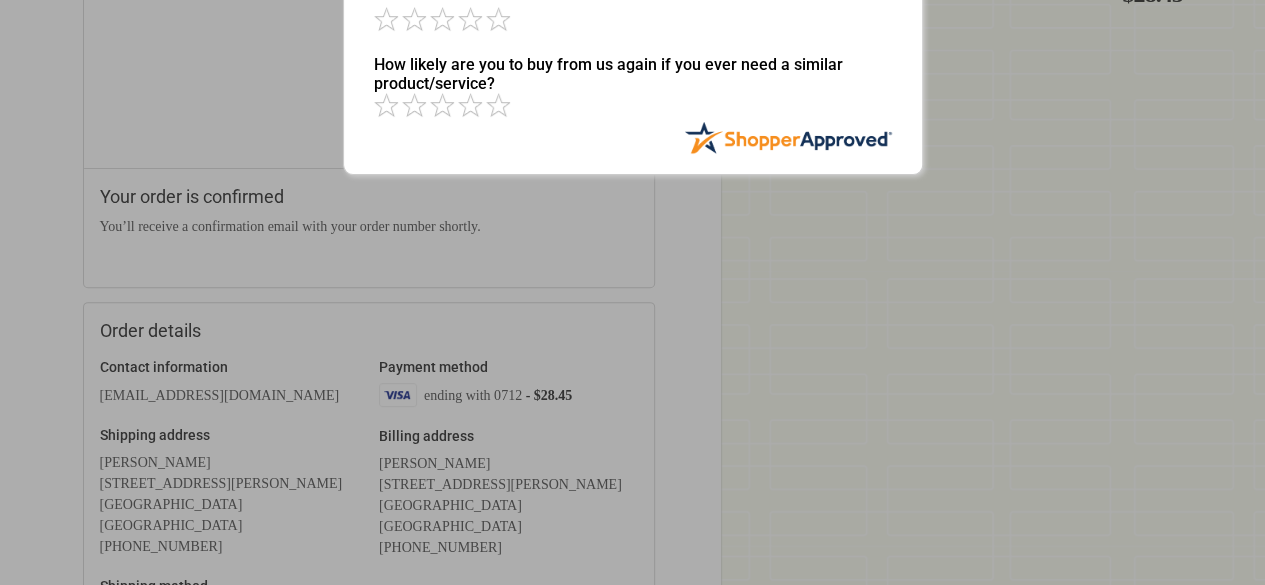click on "**********" at bounding box center (632, -52) 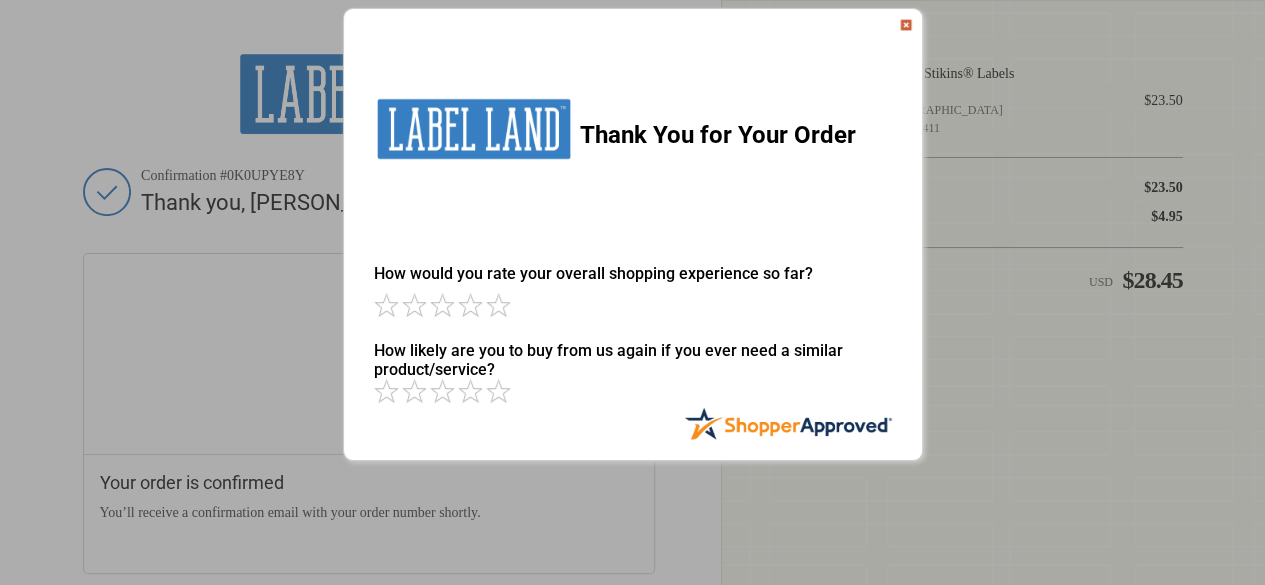 scroll, scrollTop: 0, scrollLeft: 0, axis: both 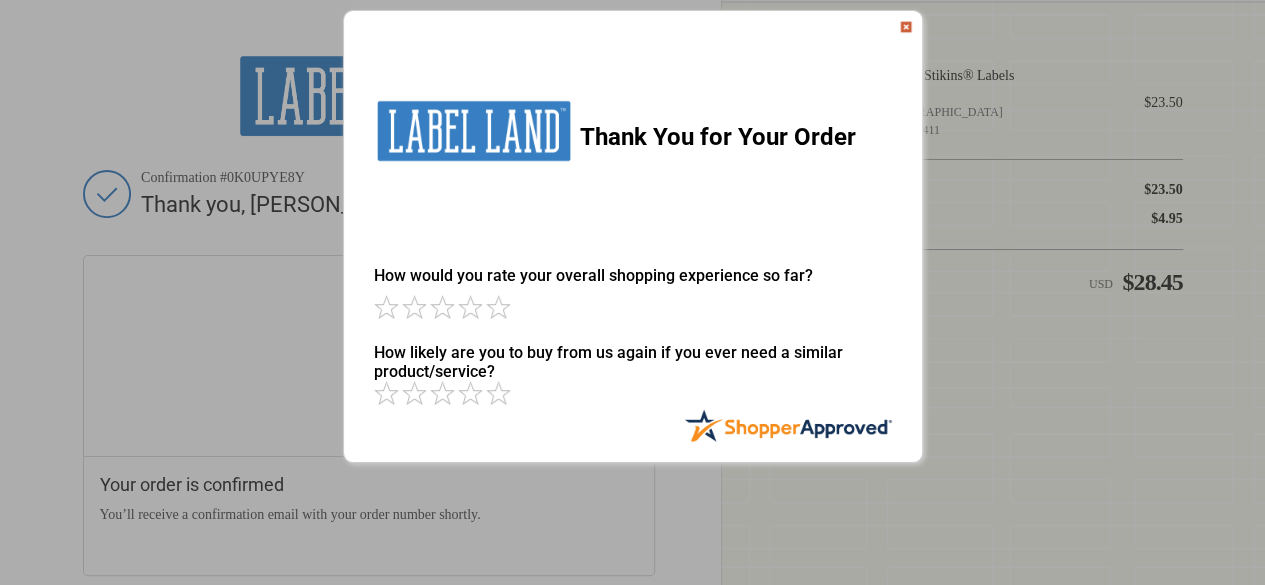 click at bounding box center (906, 27) 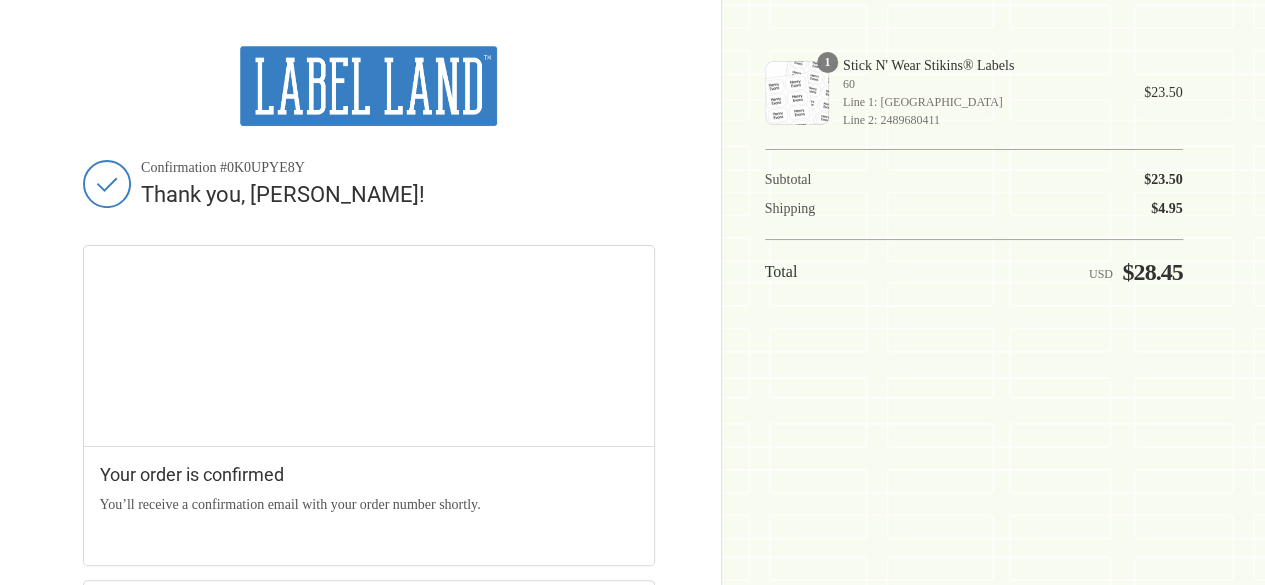 scroll, scrollTop: 0, scrollLeft: 0, axis: both 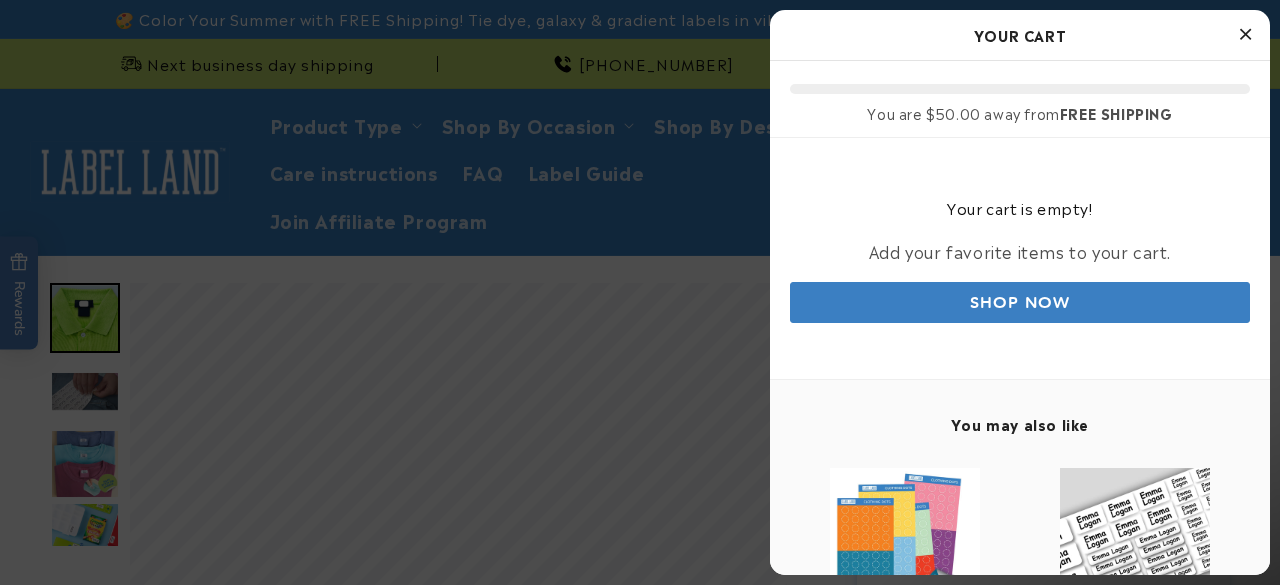 click at bounding box center (1245, 34) 